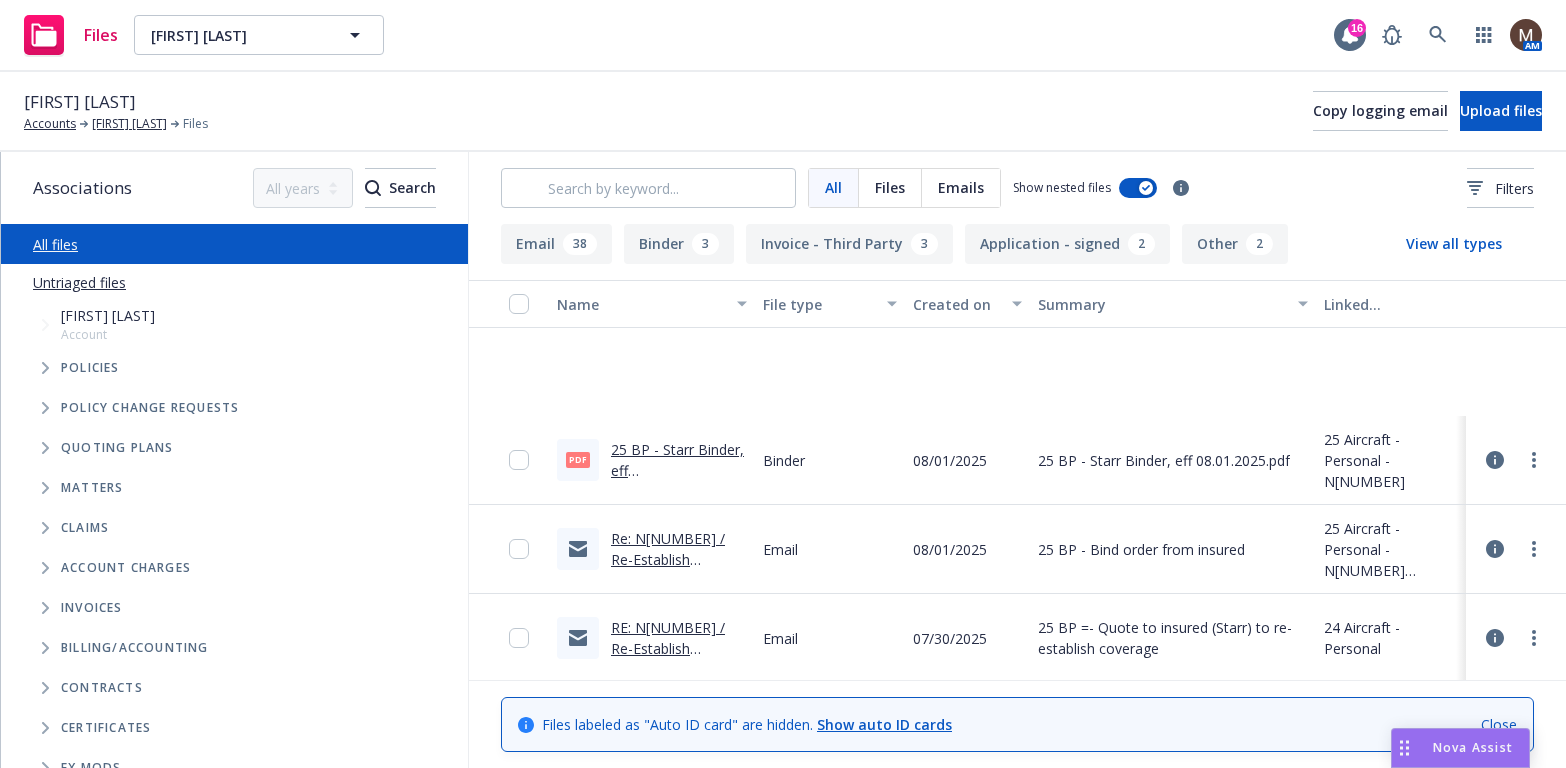 scroll, scrollTop: 0, scrollLeft: 0, axis: both 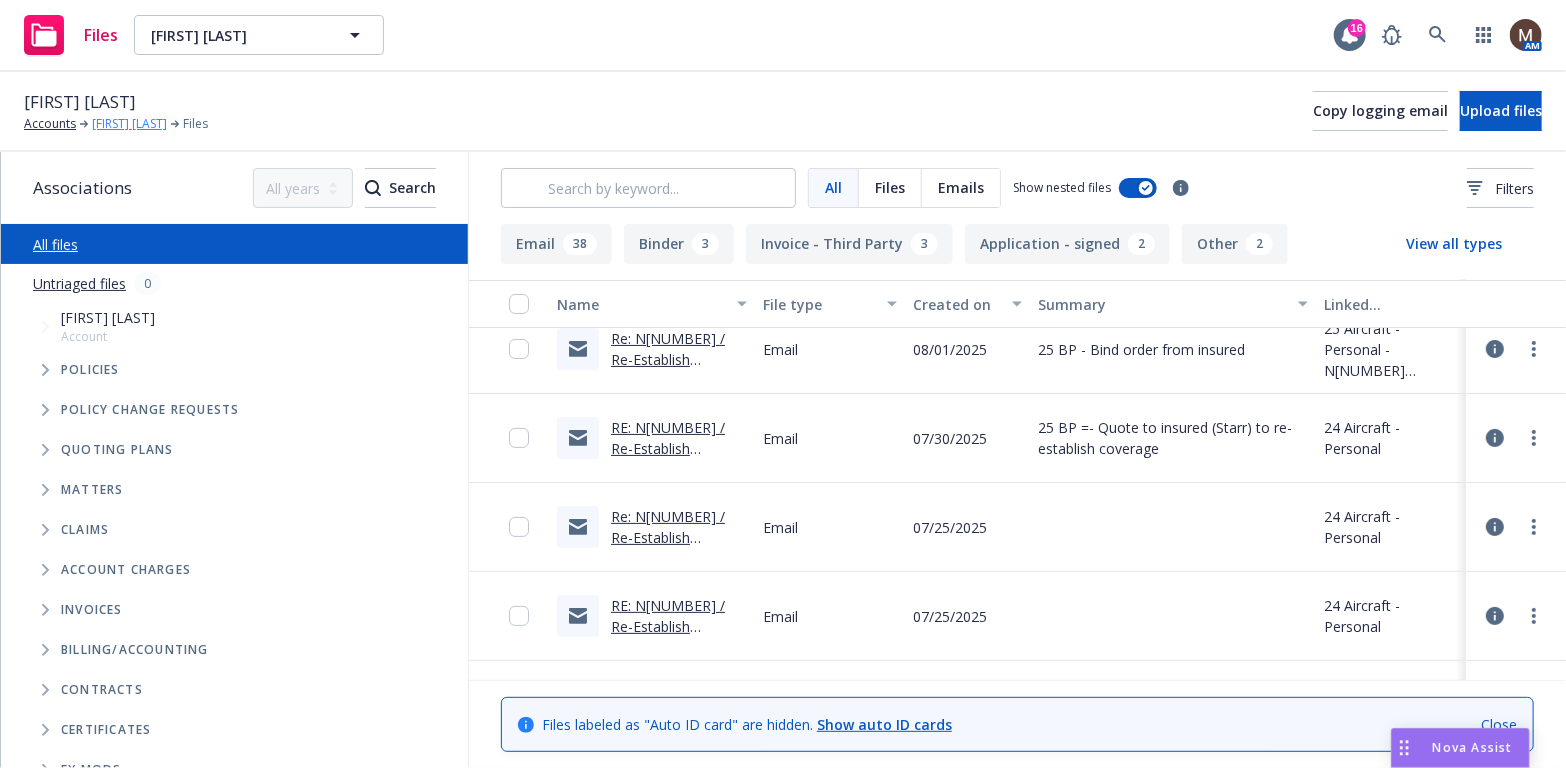 click on "[FIRST] [LAST]; [FIRST] [LAST]" at bounding box center [129, 124] 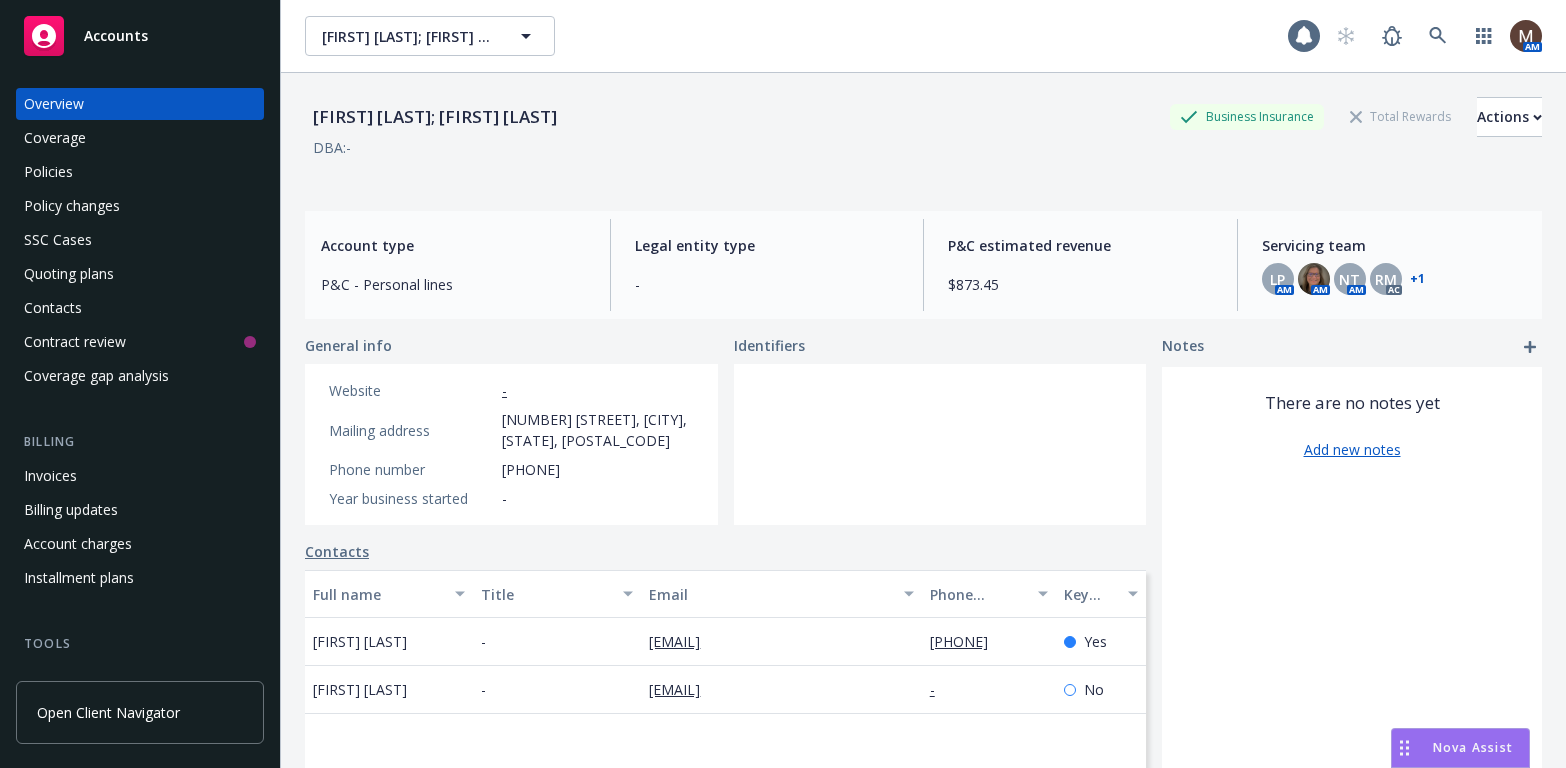 scroll, scrollTop: 0, scrollLeft: 0, axis: both 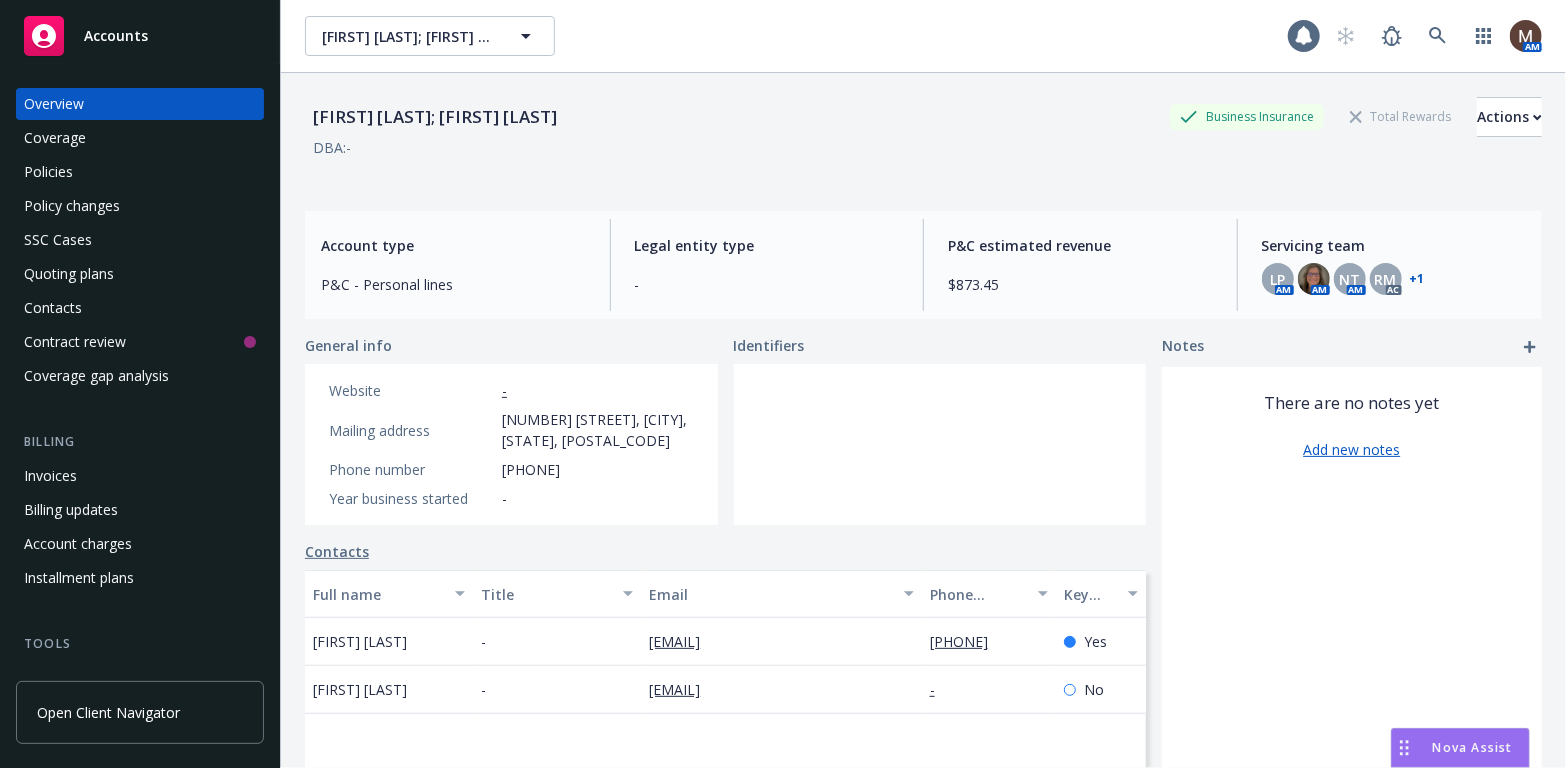 click on "Policies" at bounding box center (48, 172) 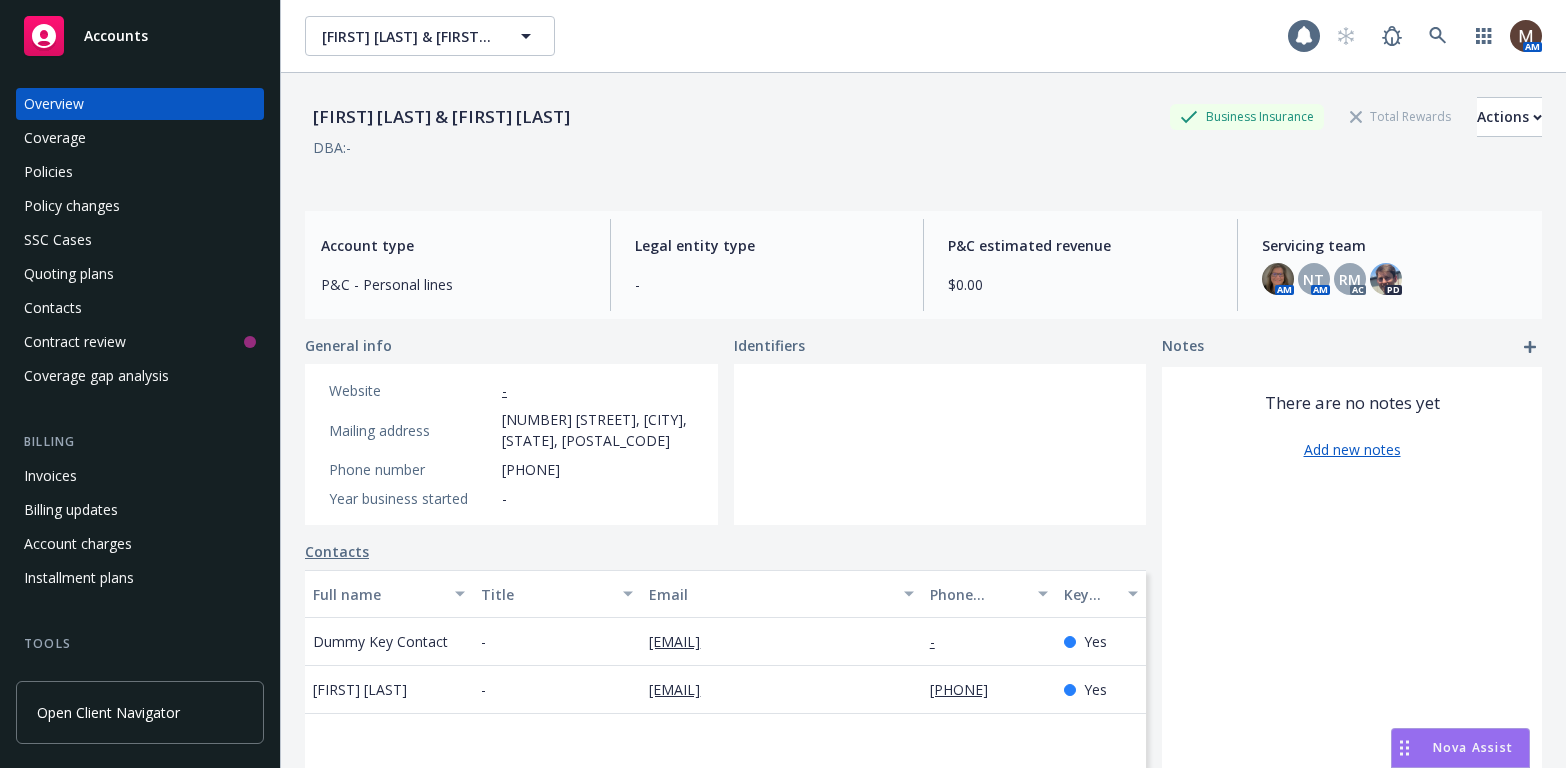 scroll, scrollTop: 0, scrollLeft: 0, axis: both 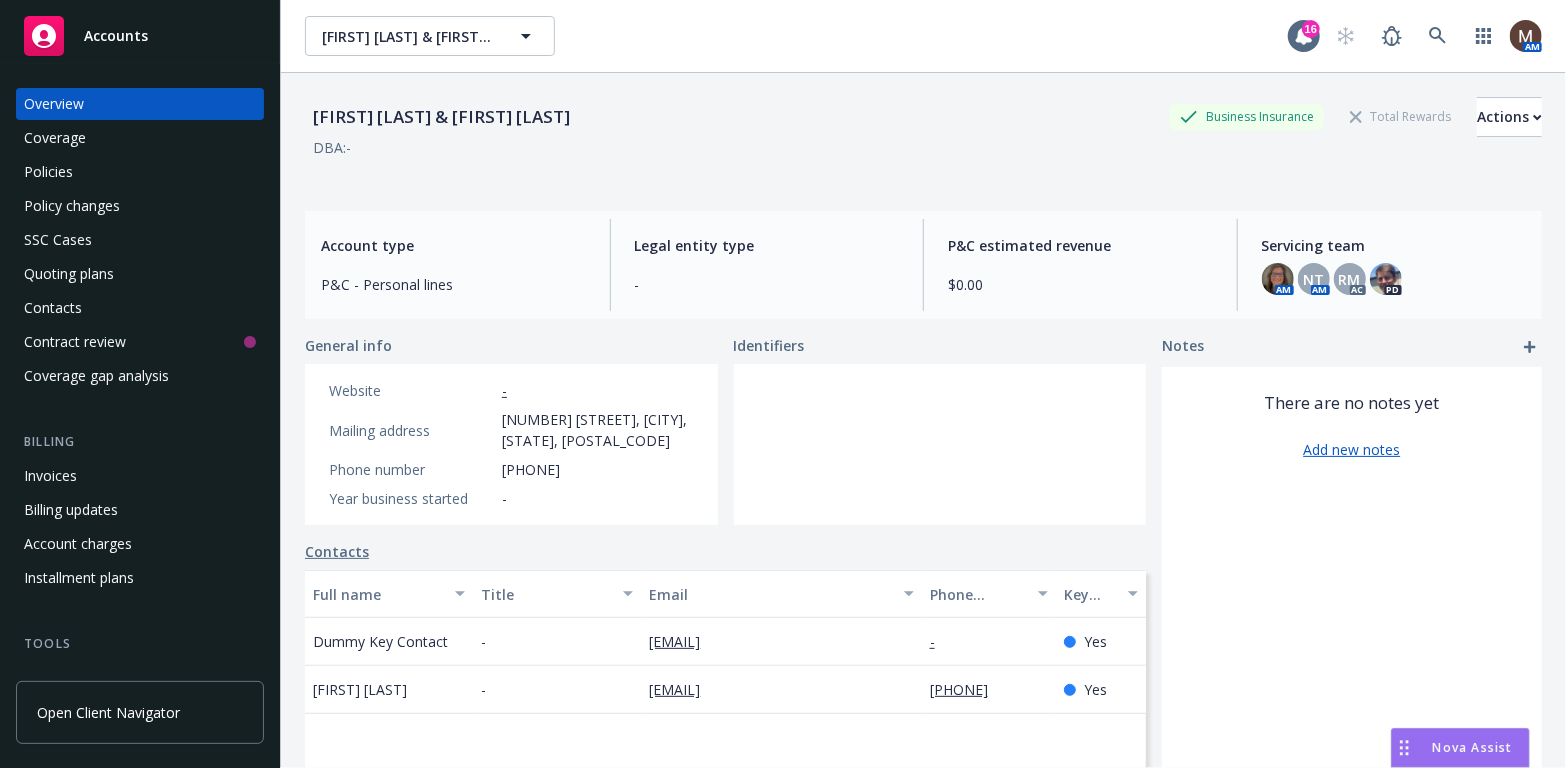 click on "Policies" at bounding box center [48, 172] 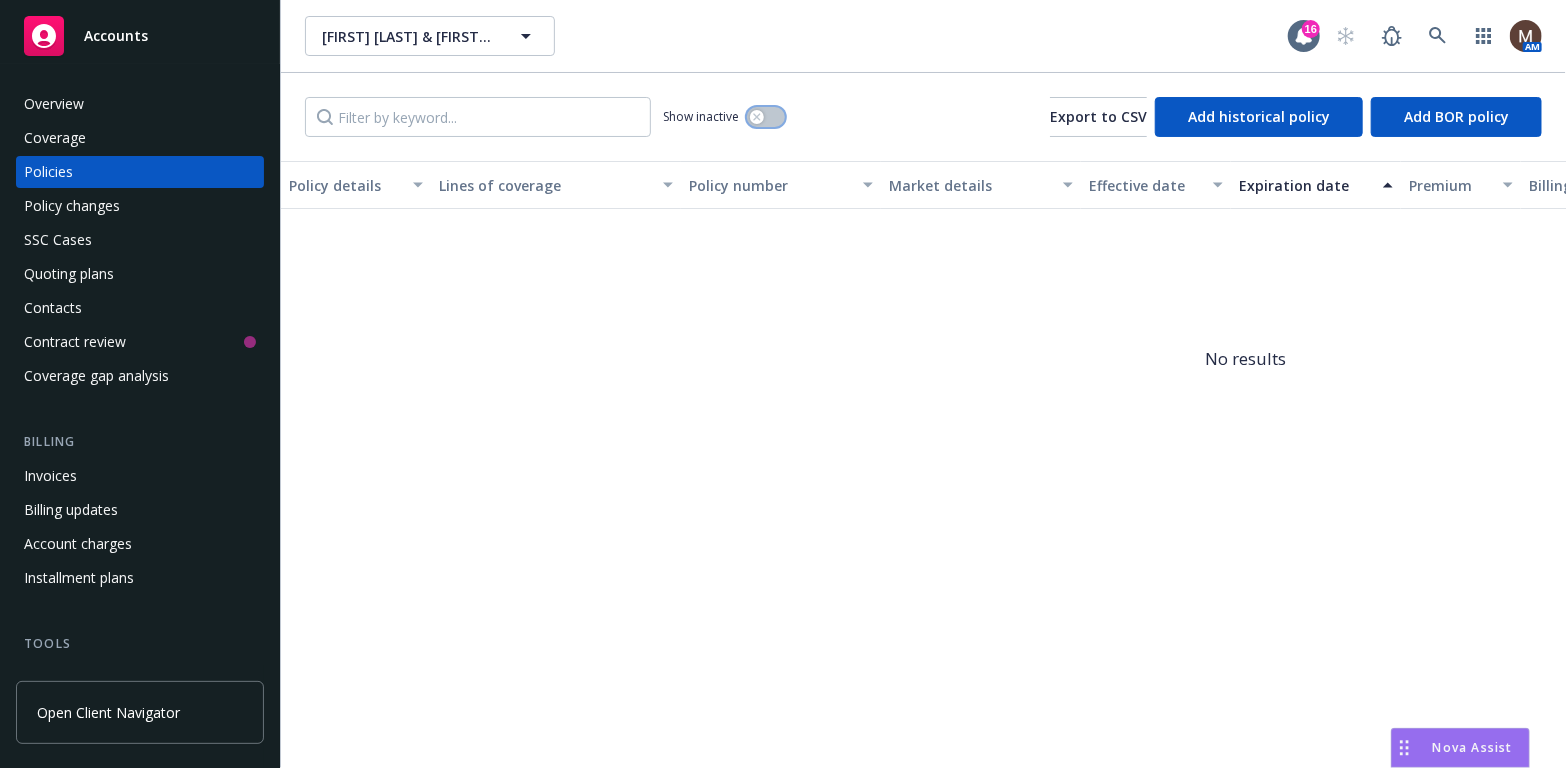 click at bounding box center [766, 117] 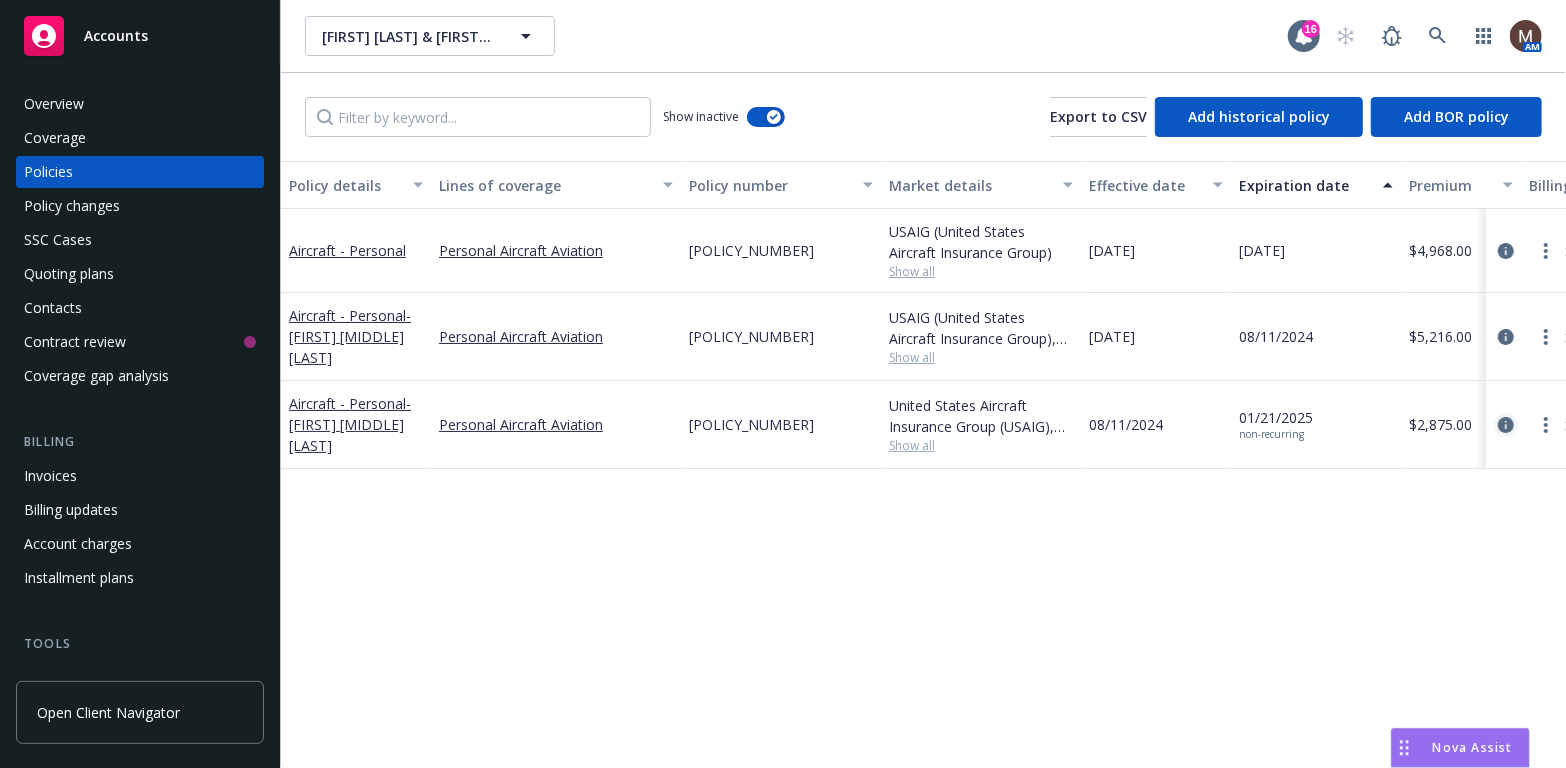 click at bounding box center [1506, 425] 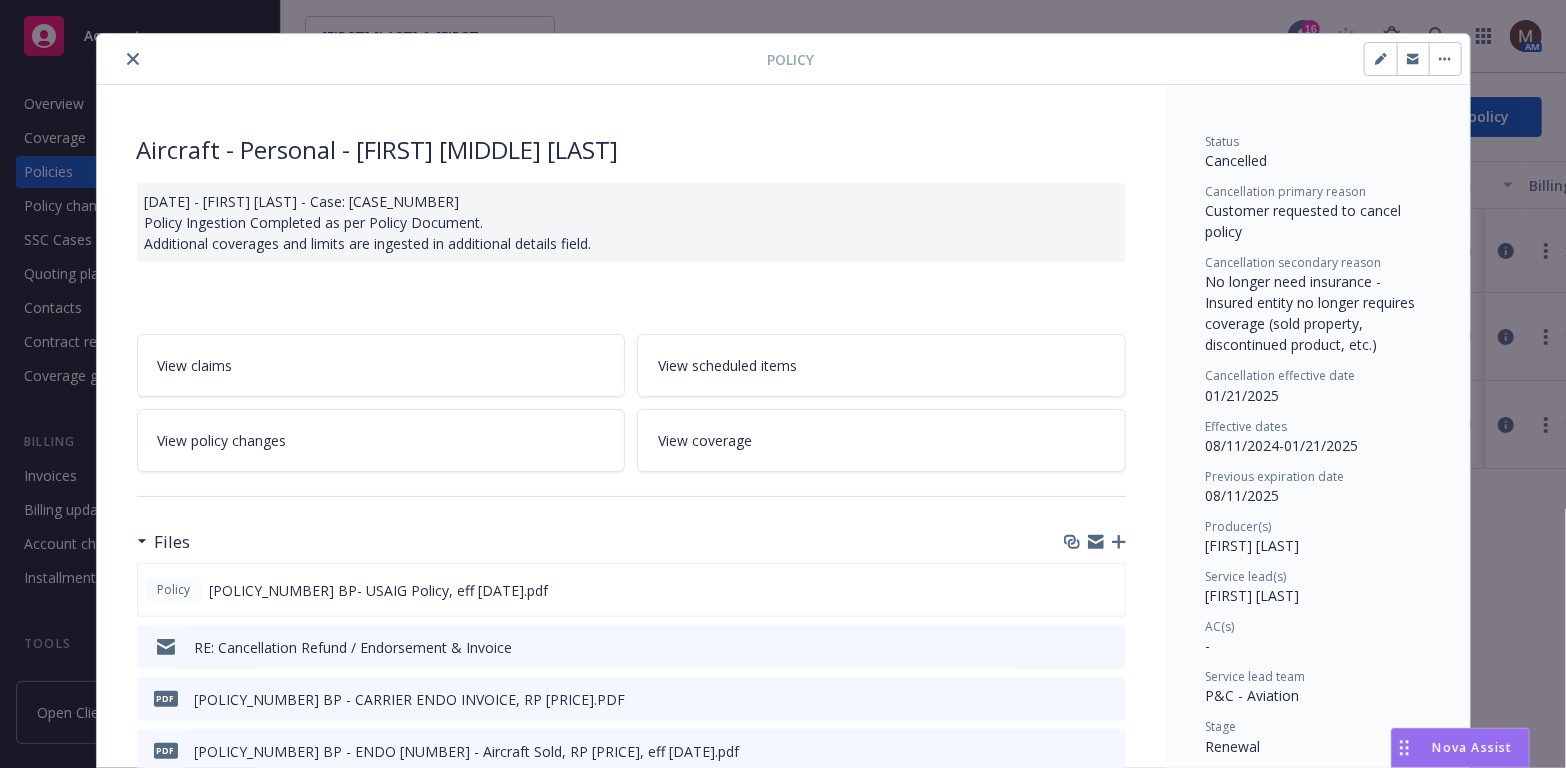 scroll, scrollTop: 0, scrollLeft: 0, axis: both 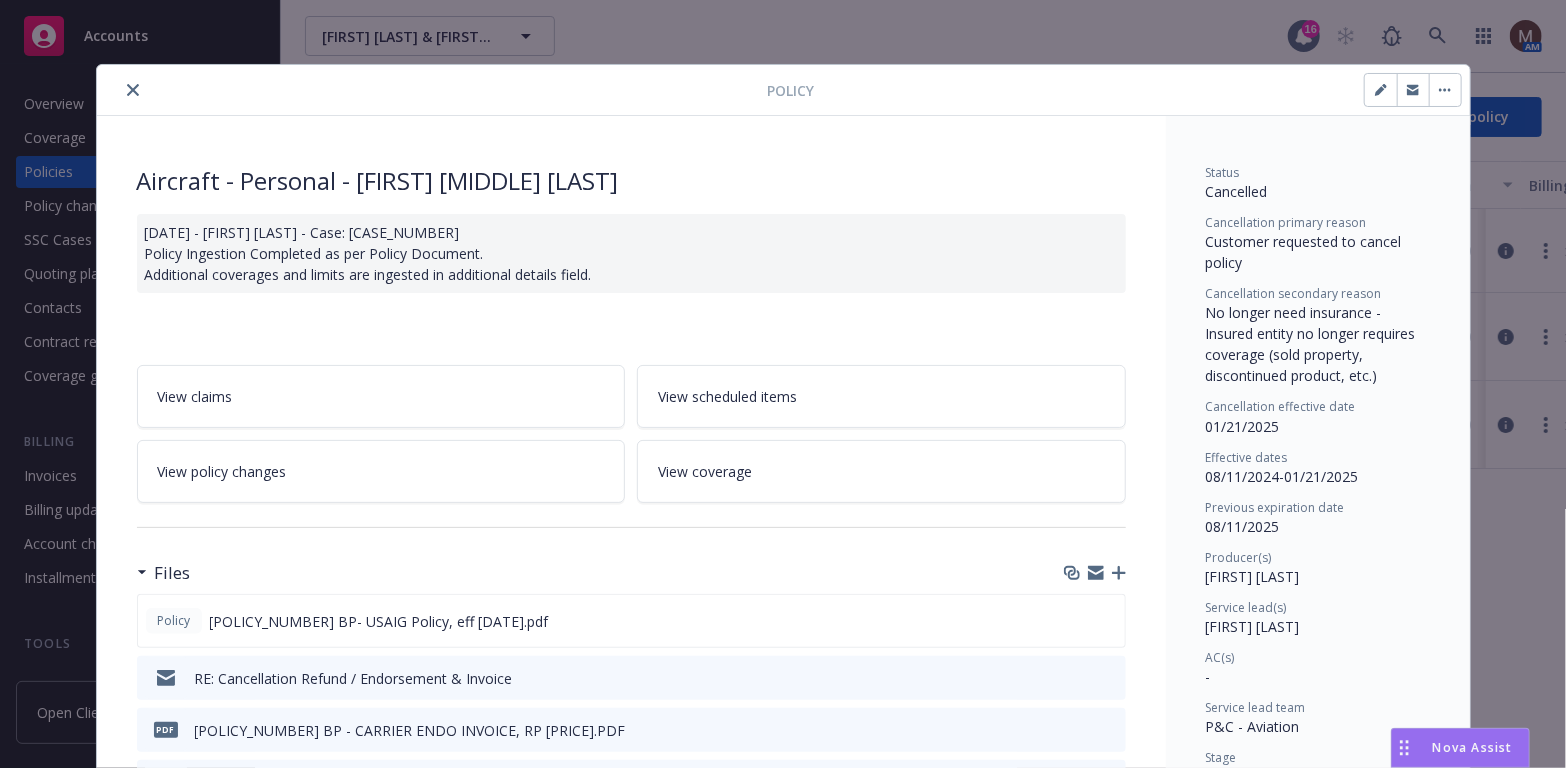 click 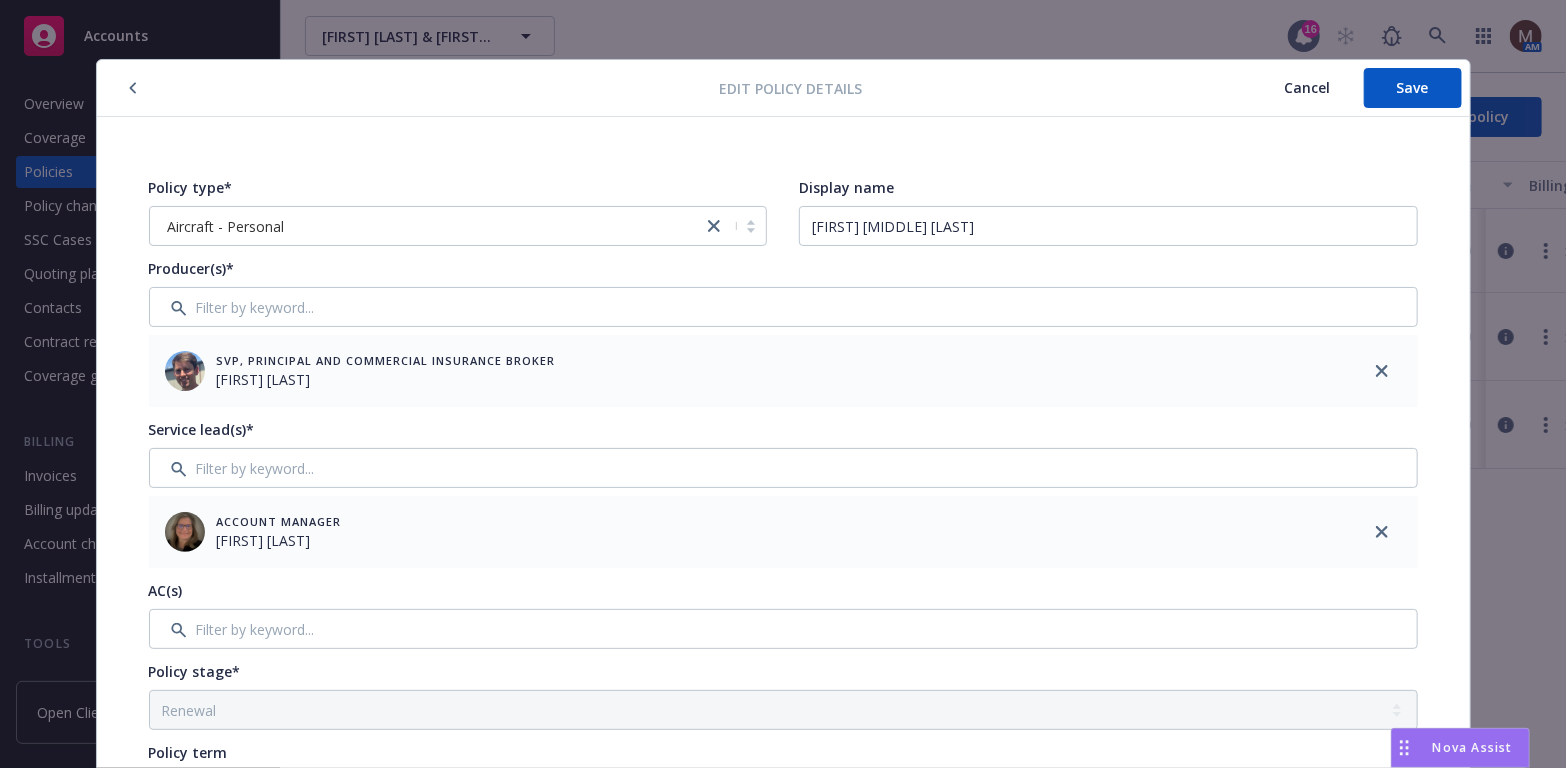 scroll, scrollTop: 0, scrollLeft: 0, axis: both 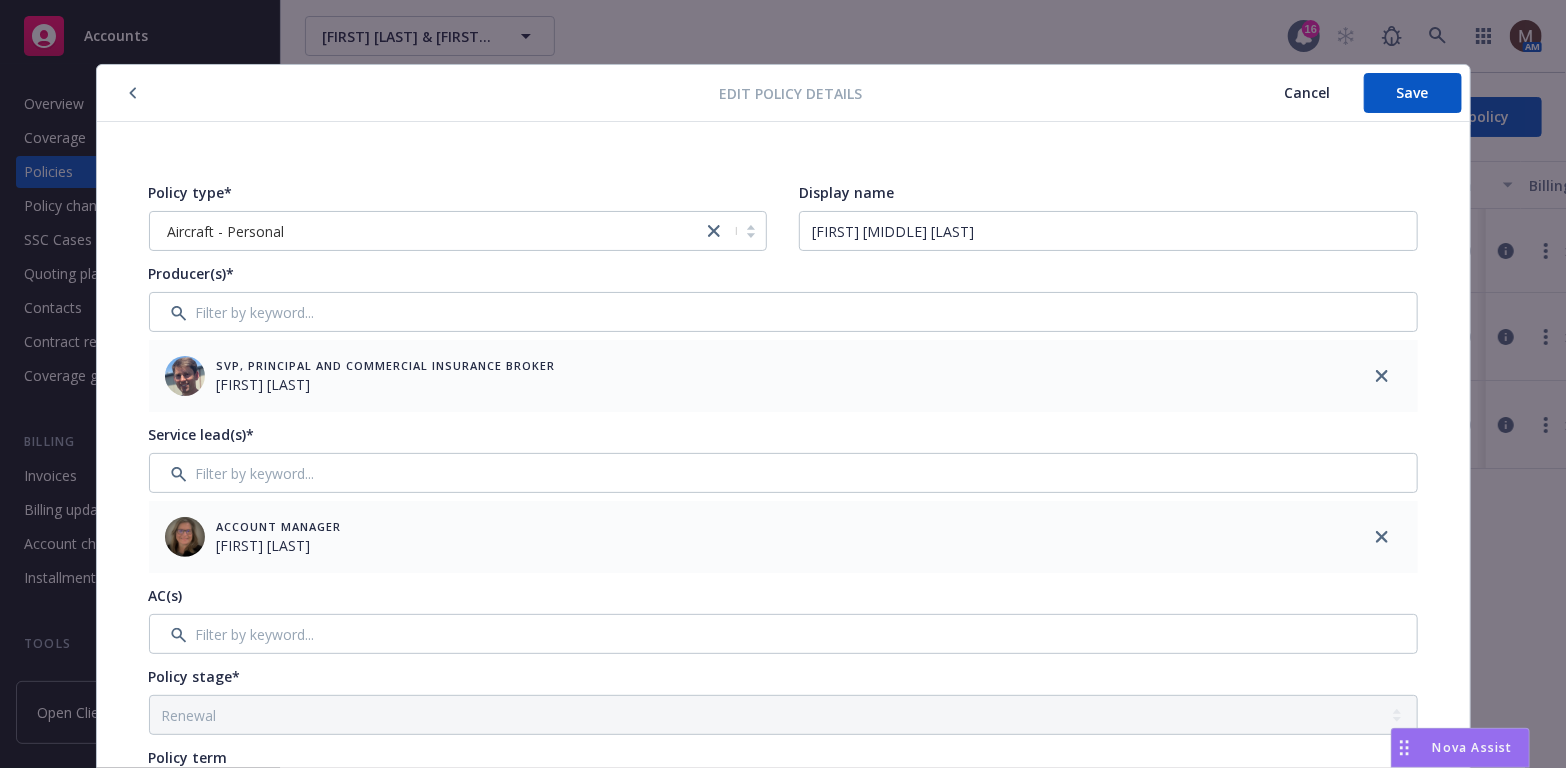 click on "Cancel" at bounding box center [1308, 92] 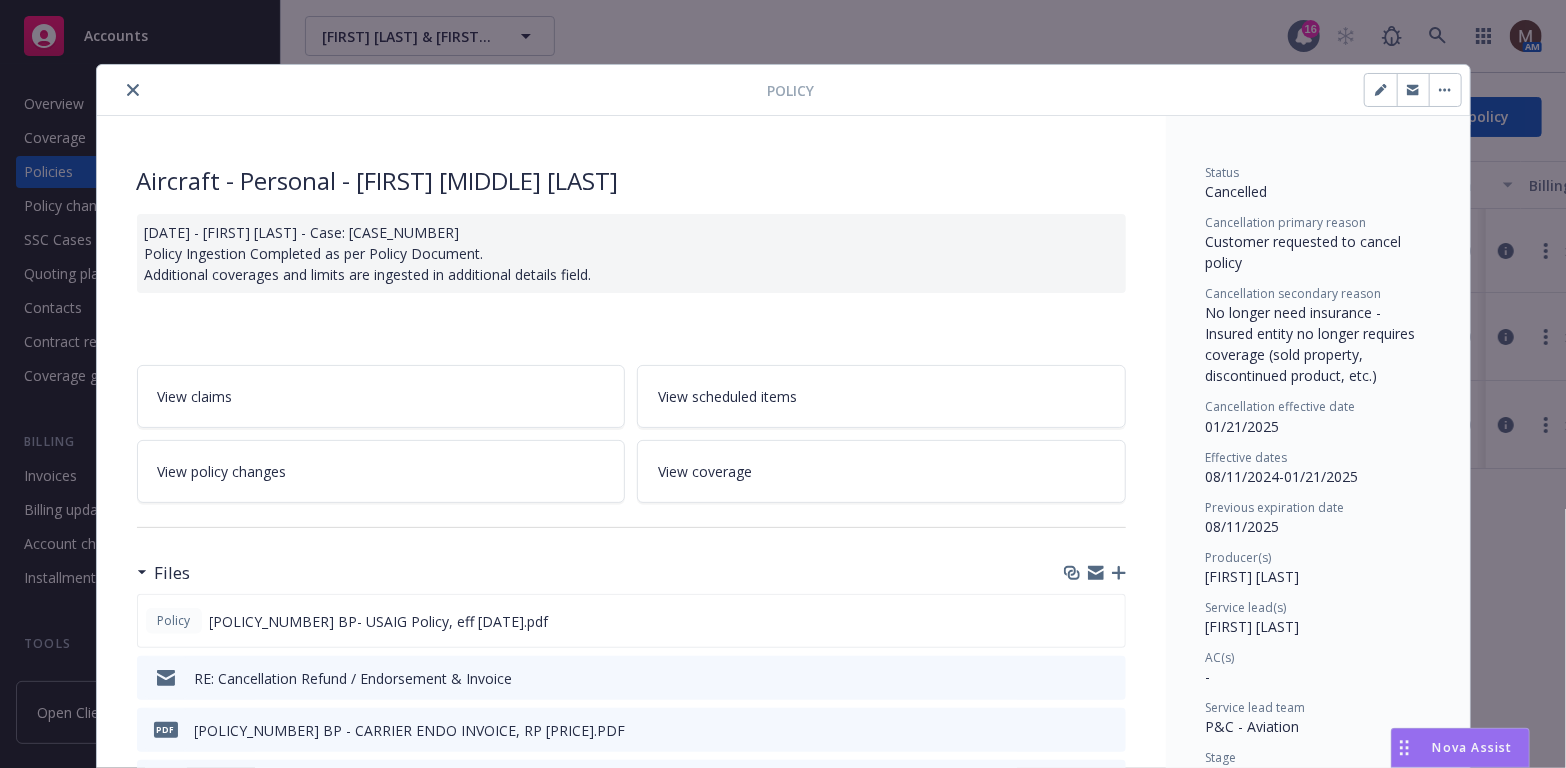 click on "Policy Aircraft - Personal   - [FIRST] [MIDDLE] [LAST] [DATE] - [FIRST] [LAST] - Case: [CASE_NUMBER]
Policy Ingestion Completed as per Policy Document.
Additional coverages and limits are ingested in additional details field. View claims View scheduled items View policy changes View coverage Files Policy [POLICY_NUMBER] BP- USAIG Policy, eff [DATE].pdf RE: Cancellation Refund / Endorsement & Invoice PDF [POLICY_NUMBER] BP - CARRIER ENDO INVOICE, RP [PRICE].PDF pdf [POLICY_NUMBER] BP - ENDO [NUMBER] - Aircraft Sold, RP [PRICE], eff [DATE].pdf FW: N523DB / Aircraft Sold / [FIRST] [LAST]  [POLICY_NUMBER] RE: Cancellation Refund View all Billing summary Billing summary includes policy changes. View the policy start billing summary on the   policy start page . Amount ($) Premium [PRICE] Surplus lines state tax [PRICE] Surplus lines state fee [PRICE] Misc taxes & fees [PRICE] Carrier policy fee [PRICE] Newfront fee / rebate [PRICE] Wholesale fee [PRICE] Inspection fee [PRICE] Total [PRICE] Billing method Agency - Pay in full Auto invoicing settings Auto invoice creation is off" at bounding box center (783, 384) 